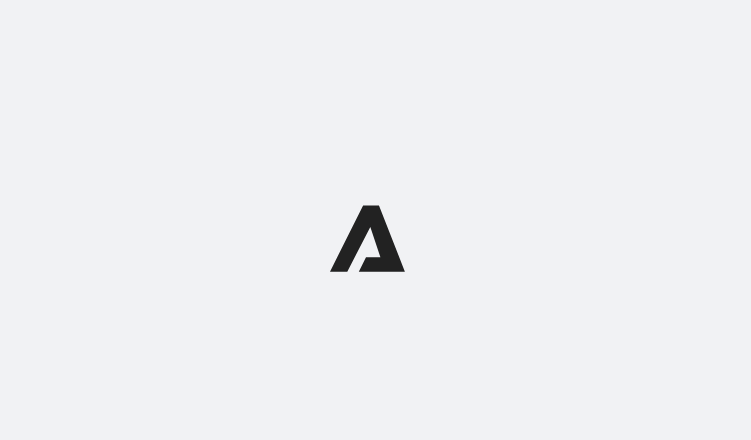 scroll, scrollTop: 0, scrollLeft: 0, axis: both 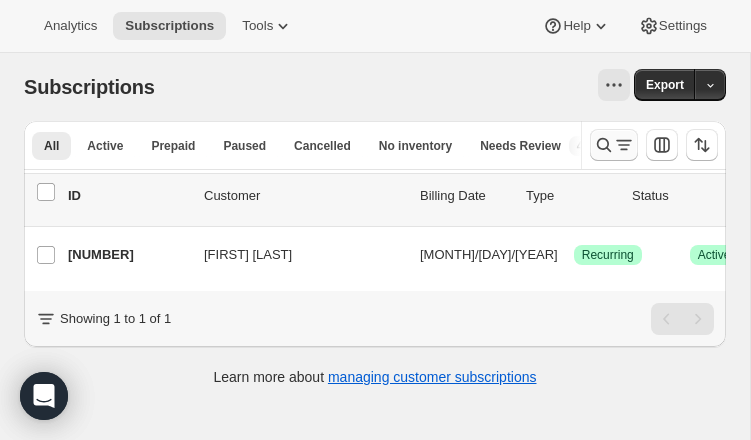 click 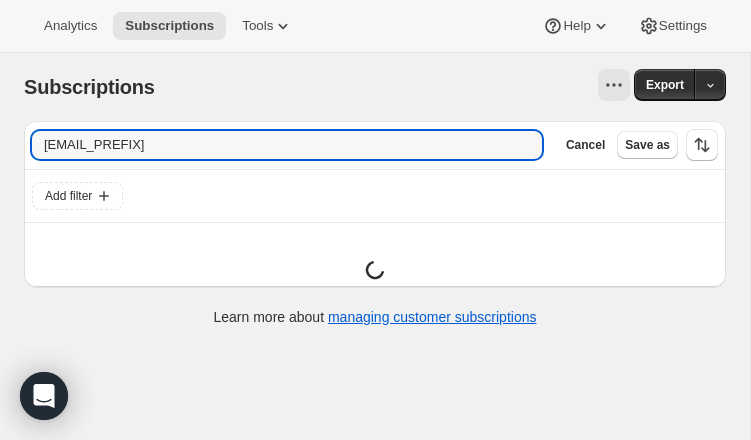 scroll, scrollTop: 0, scrollLeft: 0, axis: both 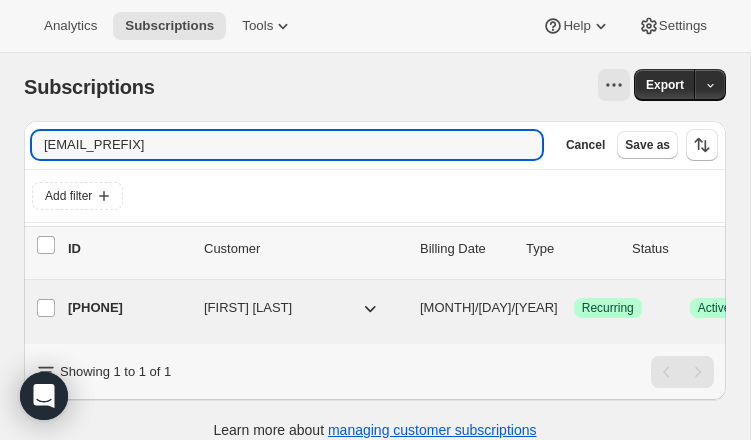 type on "[EMAIL_PREFIX]" 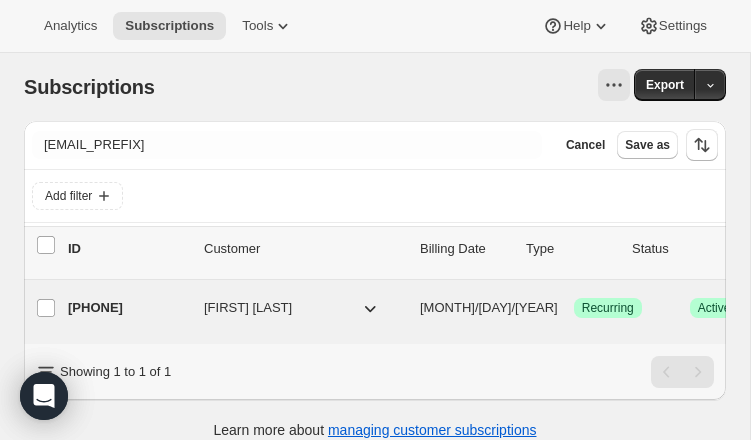click on "[PHONE]" at bounding box center [128, 308] 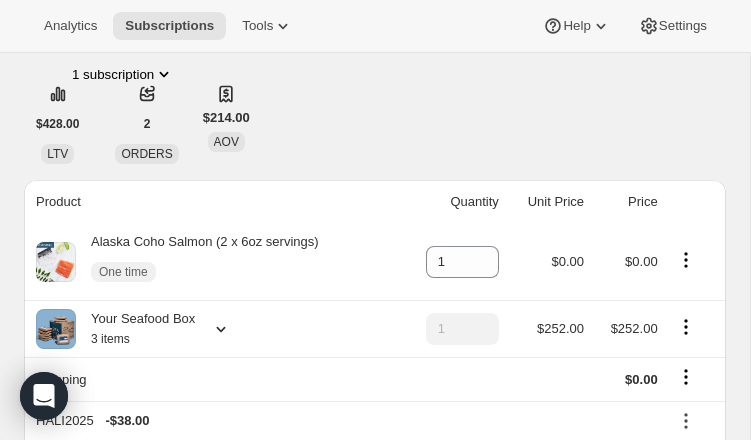 scroll, scrollTop: 0, scrollLeft: 0, axis: both 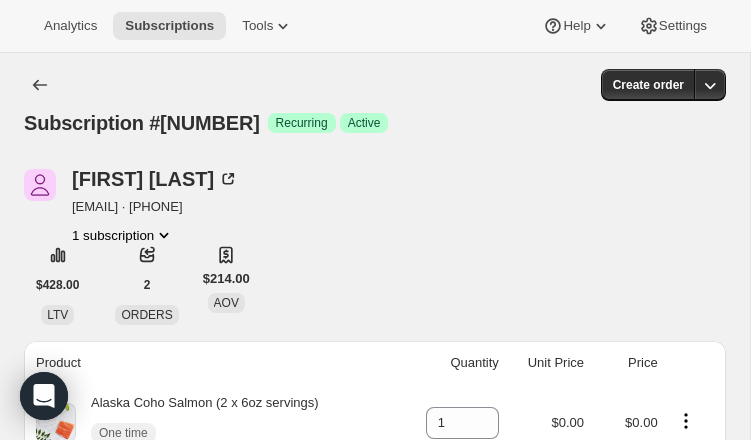 drag, startPoint x: 75, startPoint y: 208, endPoint x: 246, endPoint y: 209, distance: 171.00293 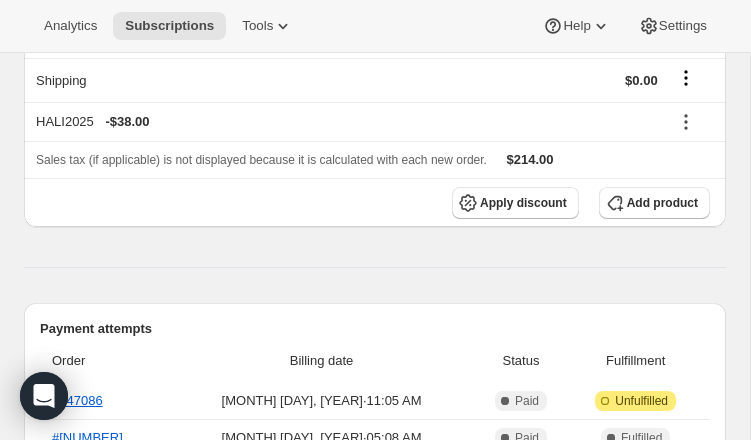 scroll, scrollTop: 628, scrollLeft: 0, axis: vertical 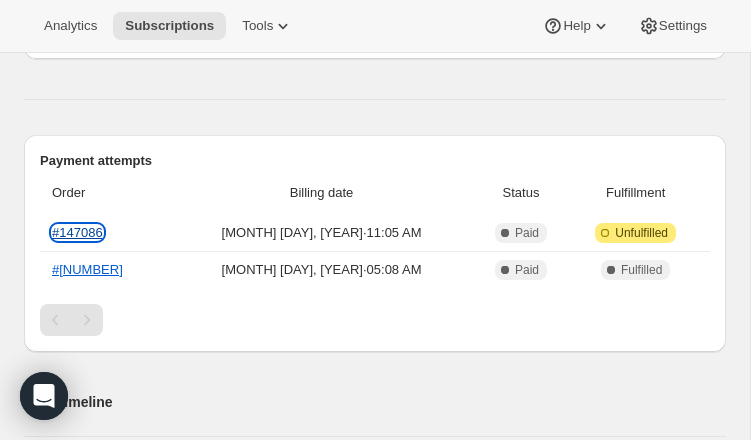 click on "#147086" at bounding box center [77, 232] 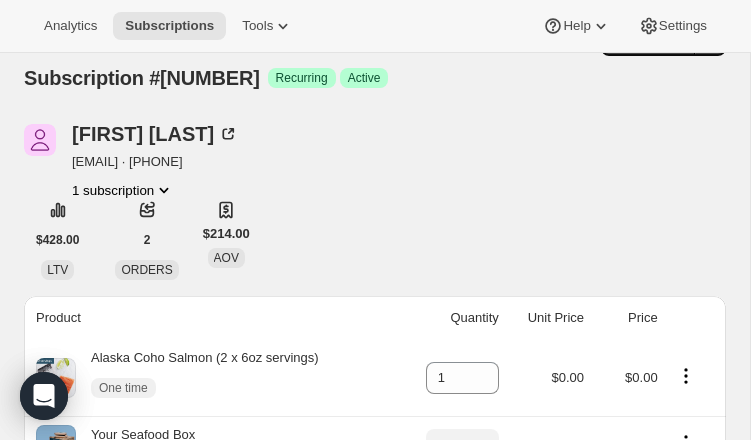 scroll, scrollTop: 0, scrollLeft: 0, axis: both 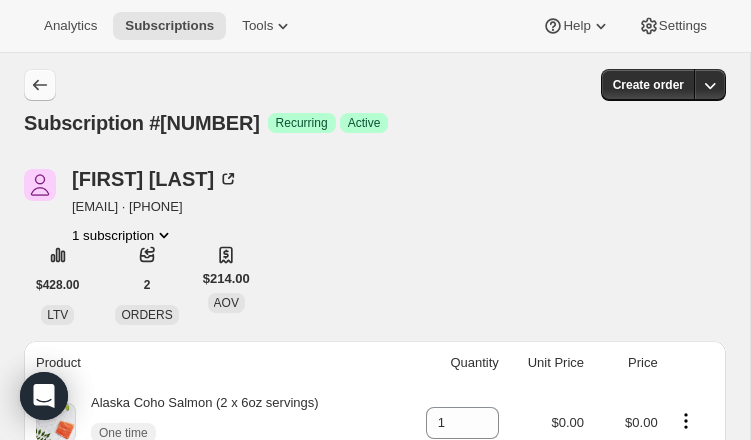 click 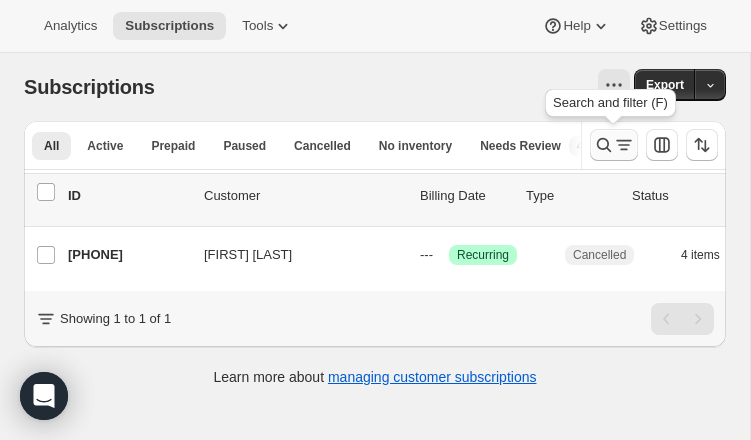 click 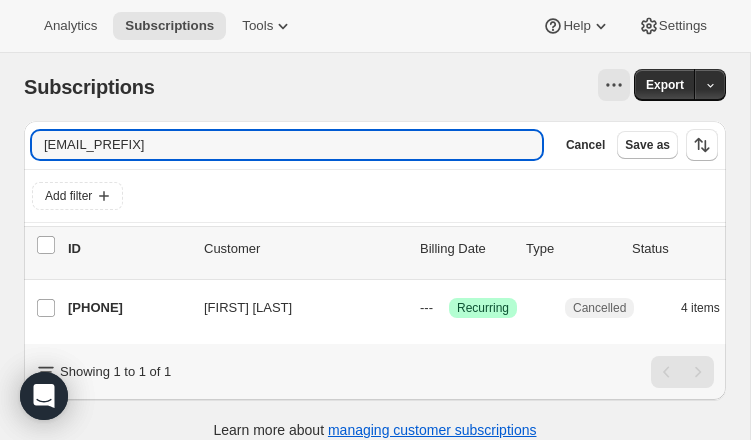 drag, startPoint x: 158, startPoint y: 155, endPoint x: 0, endPoint y: 127, distance: 160.46184 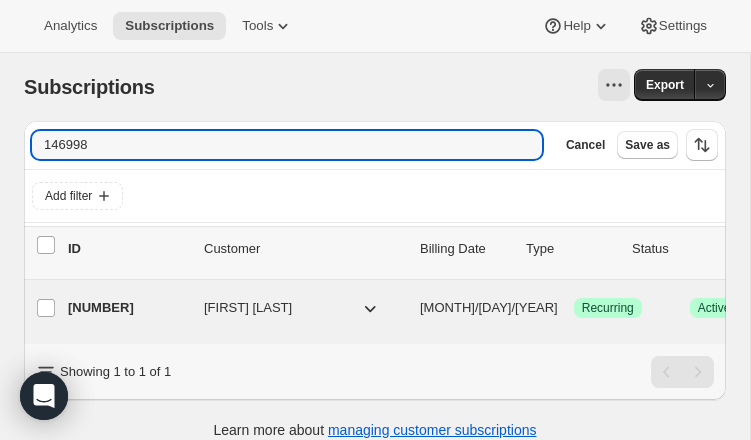 type on "146998" 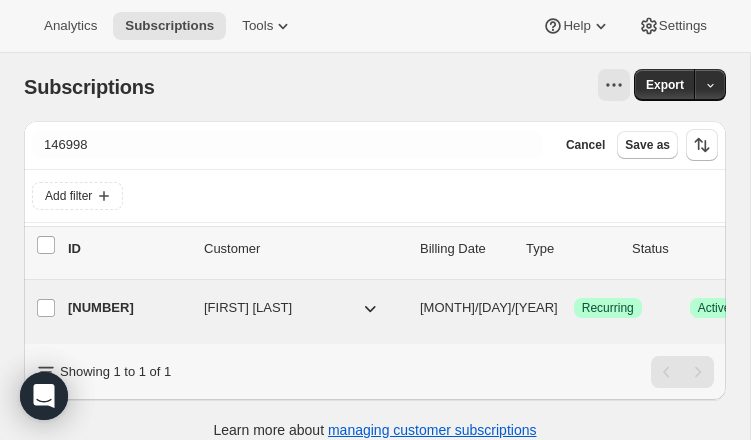 click on "[NUMBER]" at bounding box center [128, 308] 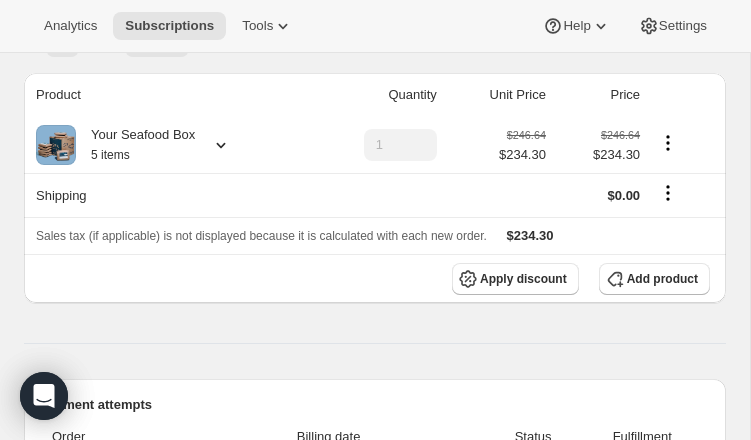 scroll, scrollTop: 310, scrollLeft: 0, axis: vertical 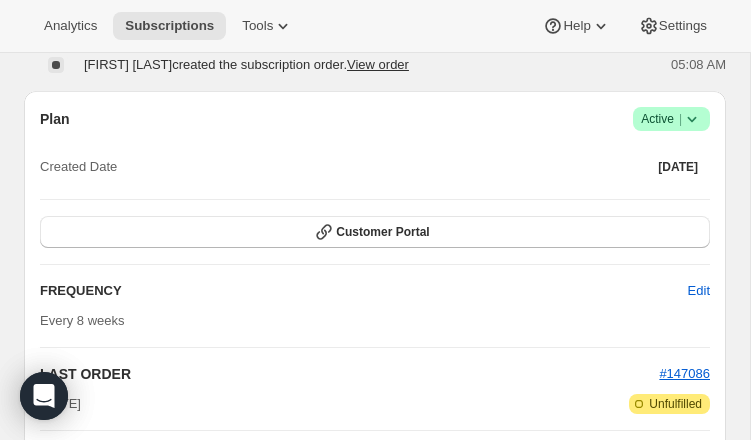 click 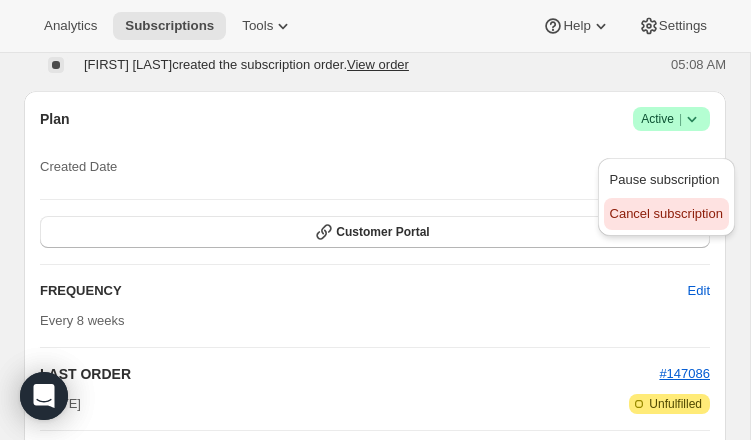 click on "Cancel subscription" at bounding box center [666, 213] 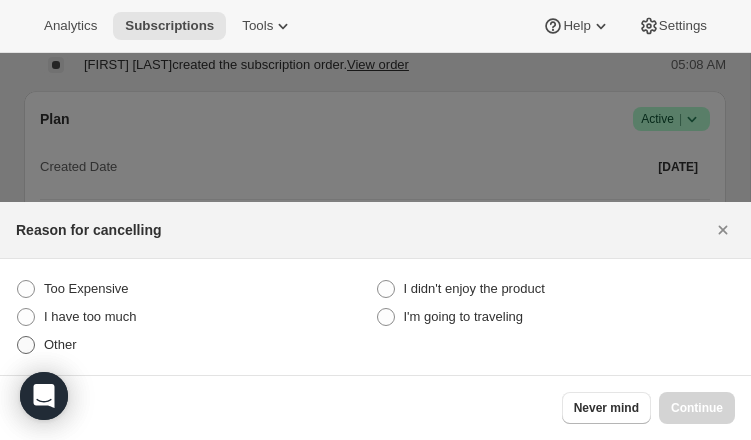 click at bounding box center (26, 345) 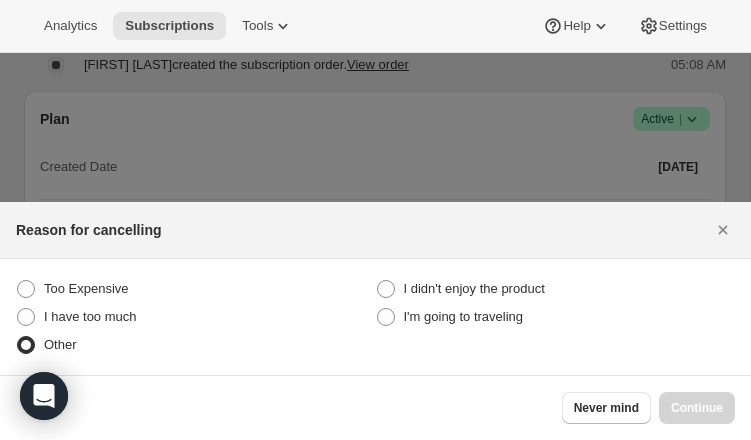 radio on "true" 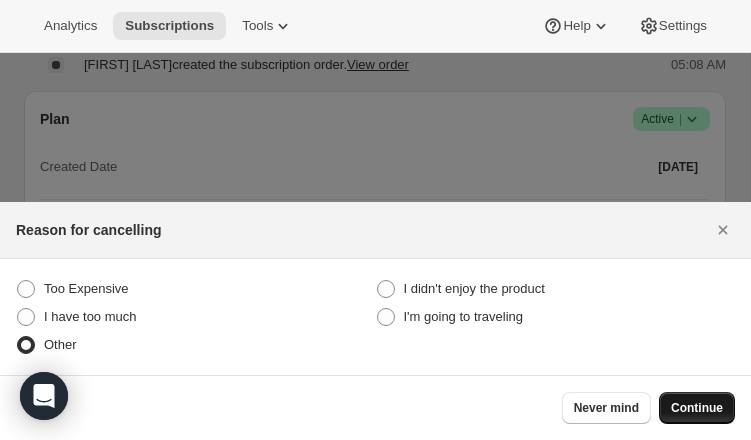 drag, startPoint x: 686, startPoint y: 405, endPoint x: 643, endPoint y: 398, distance: 43.56604 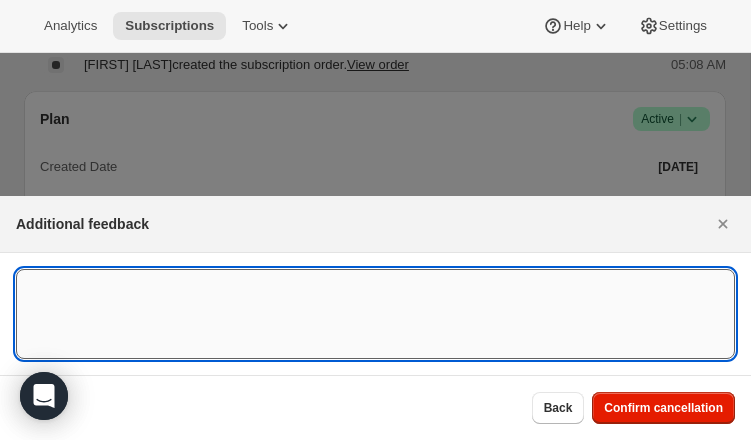 click at bounding box center [375, 314] 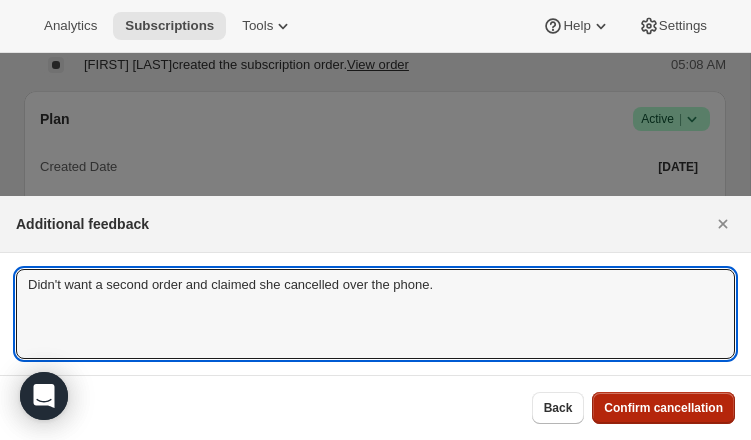type on "Didn't want a second order and claimed she cancelled over the phone." 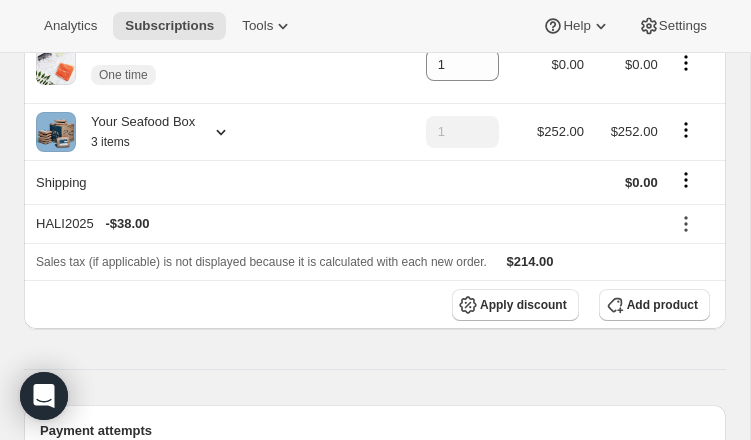 scroll, scrollTop: 0, scrollLeft: 0, axis: both 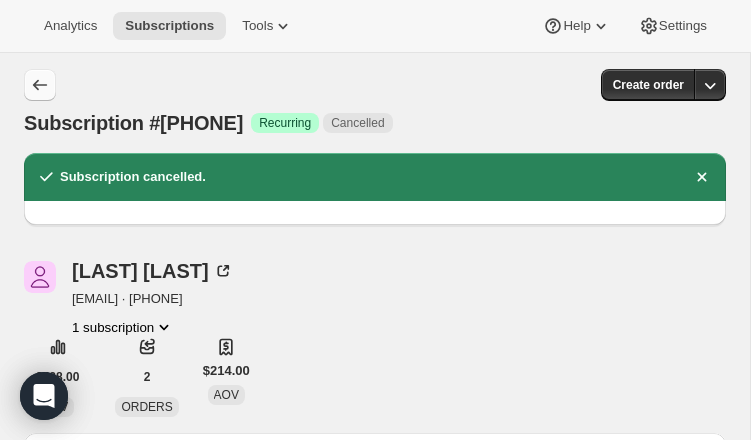 click 